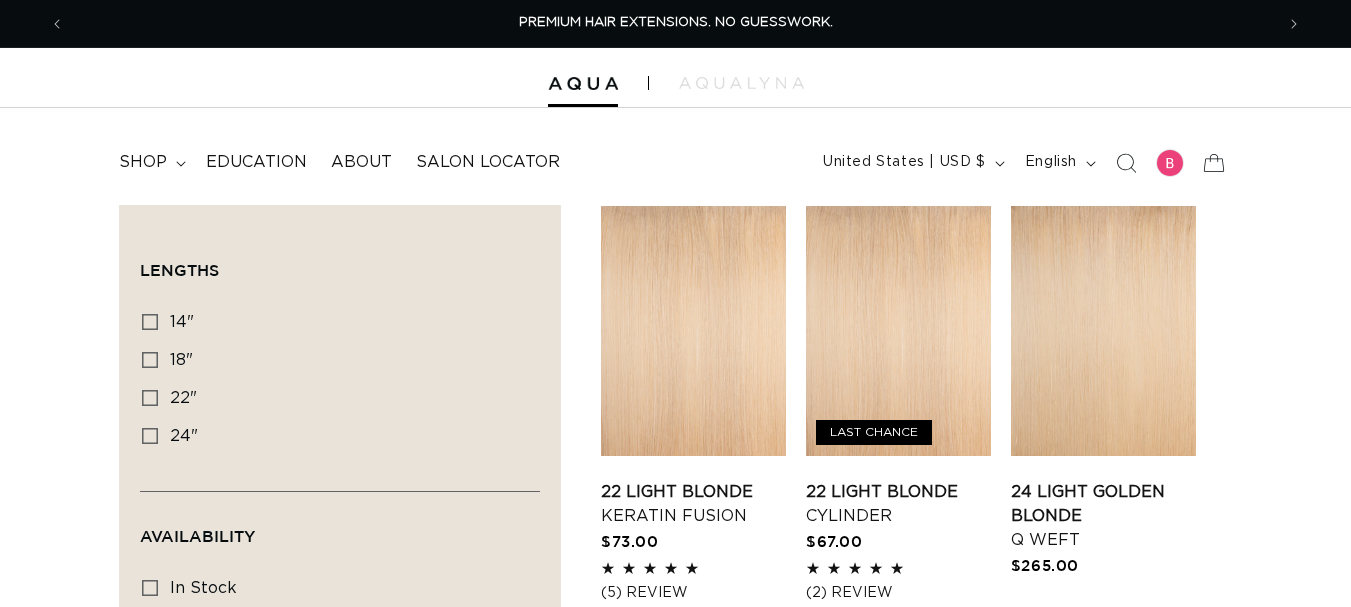scroll, scrollTop: 0, scrollLeft: 0, axis: both 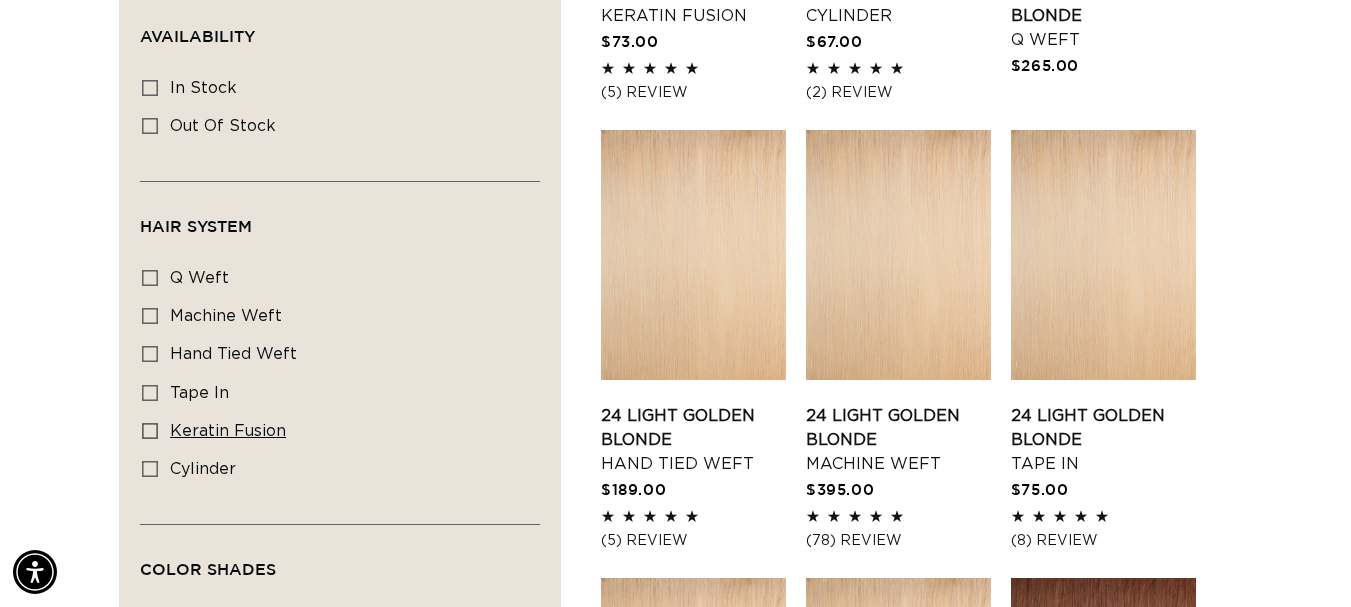 click 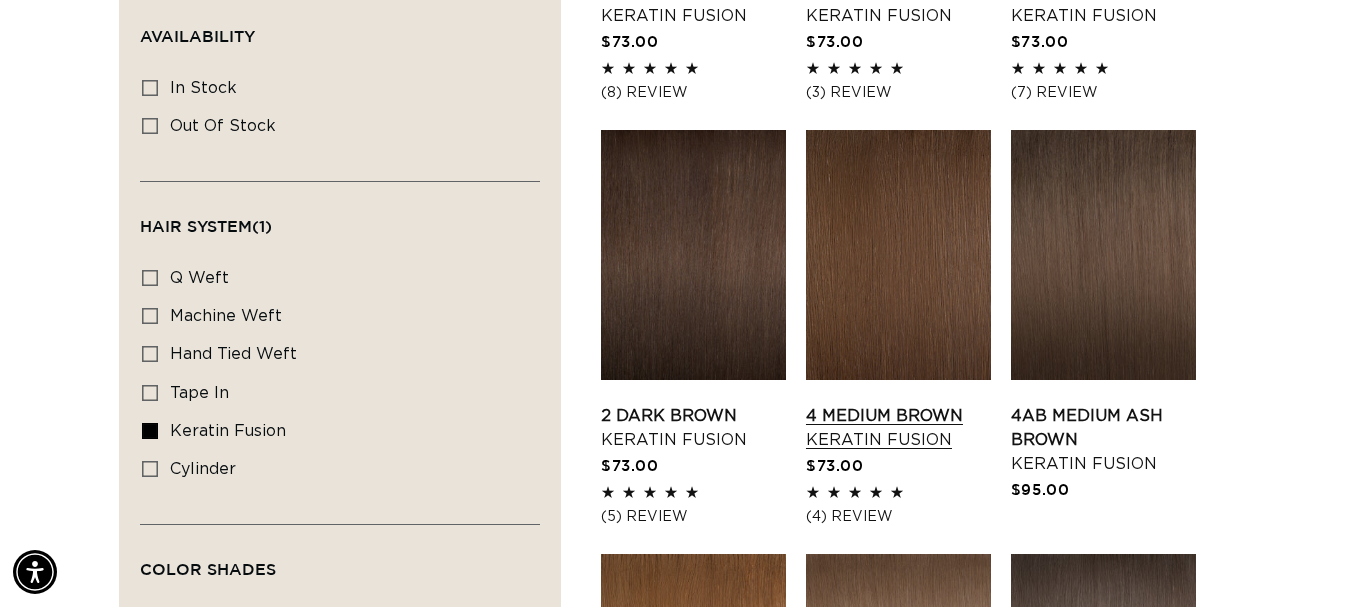 scroll, scrollTop: 0, scrollLeft: 2418, axis: horizontal 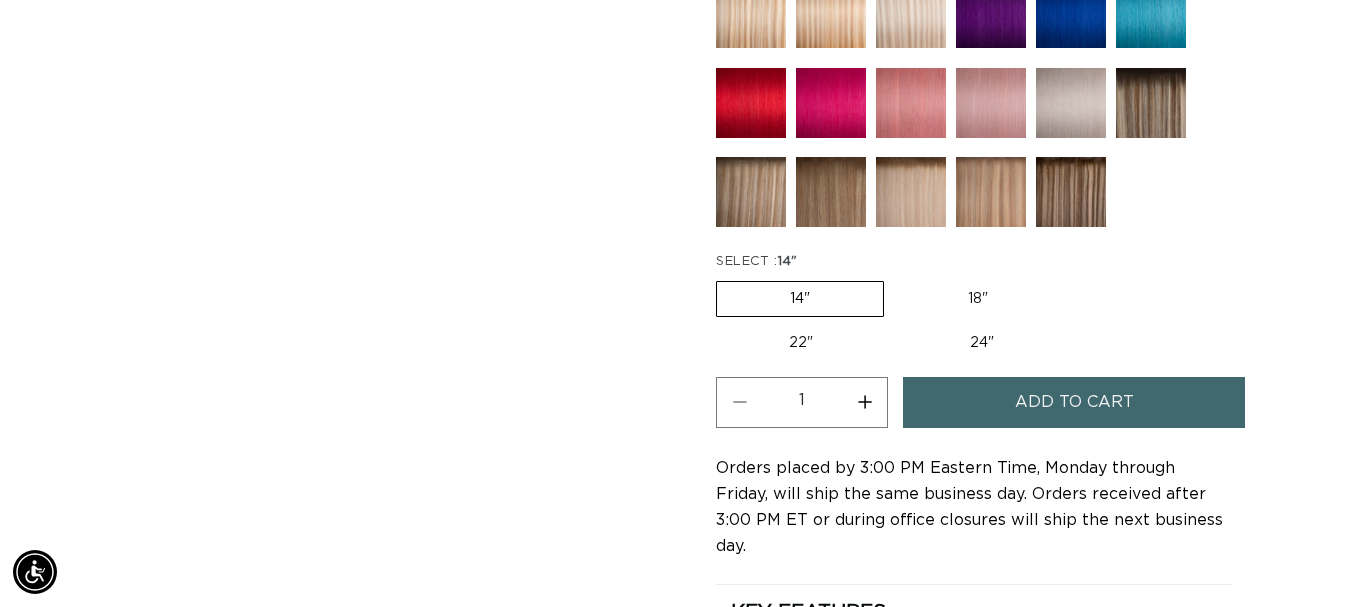 click on "22" Variant sold out or unavailable" at bounding box center [801, 343] 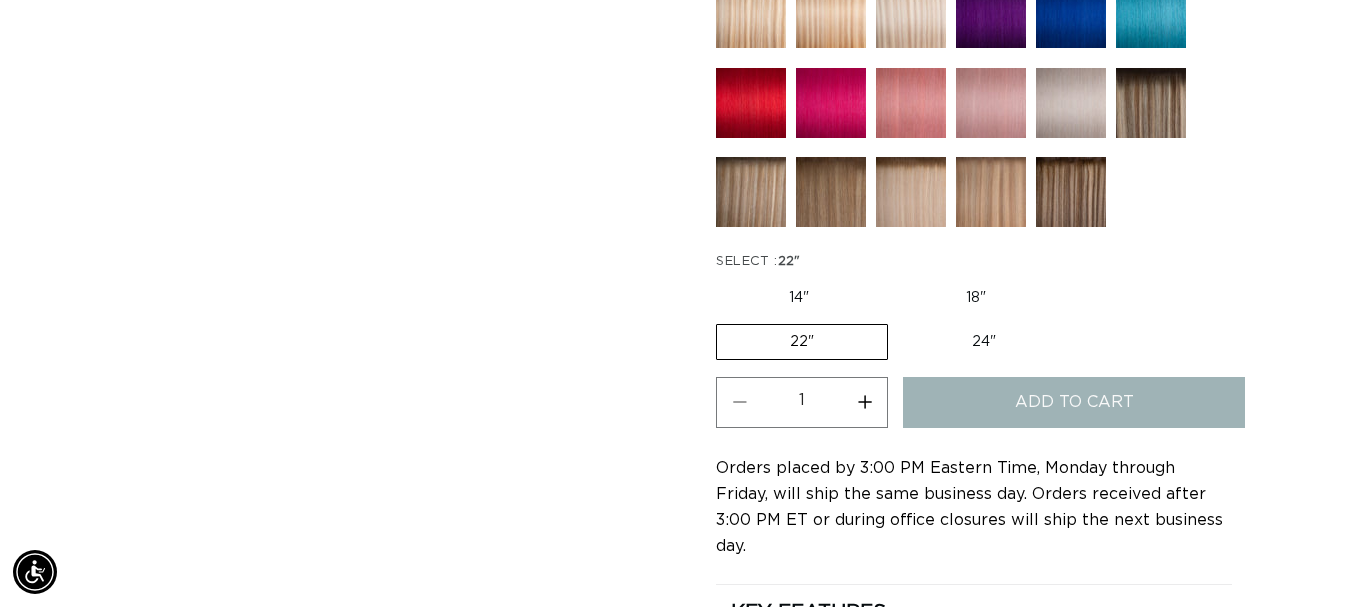 scroll, scrollTop: 0, scrollLeft: 2418, axis: horizontal 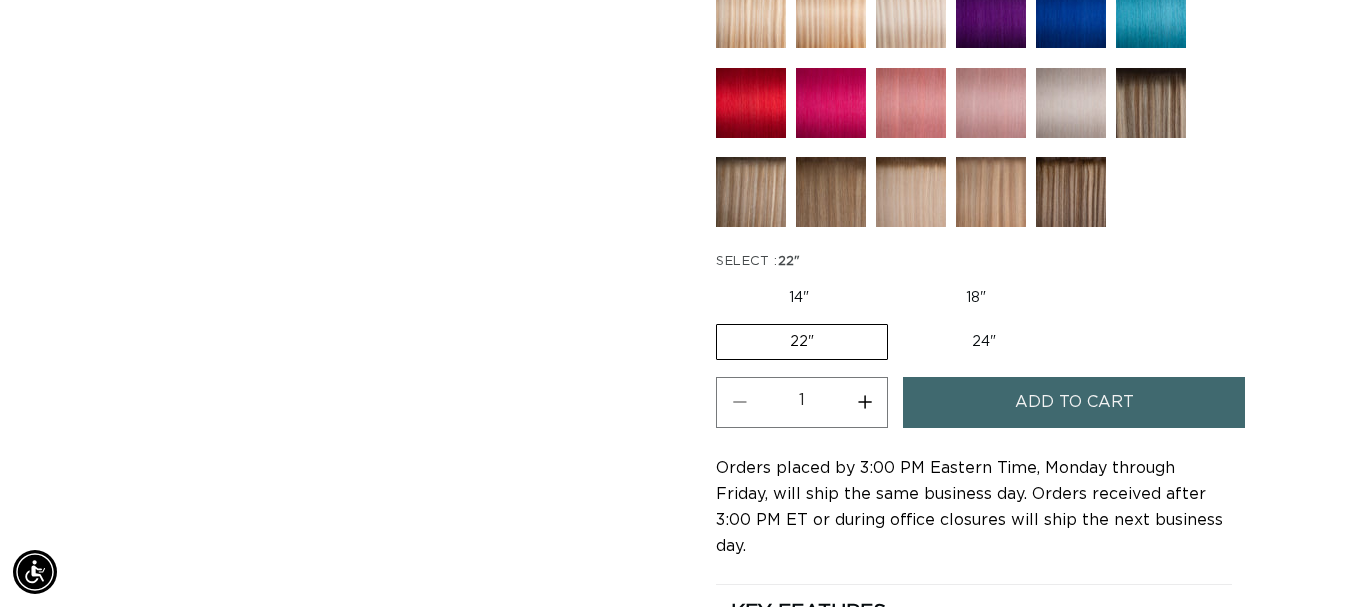 click on "Add to cart" at bounding box center [1074, 402] 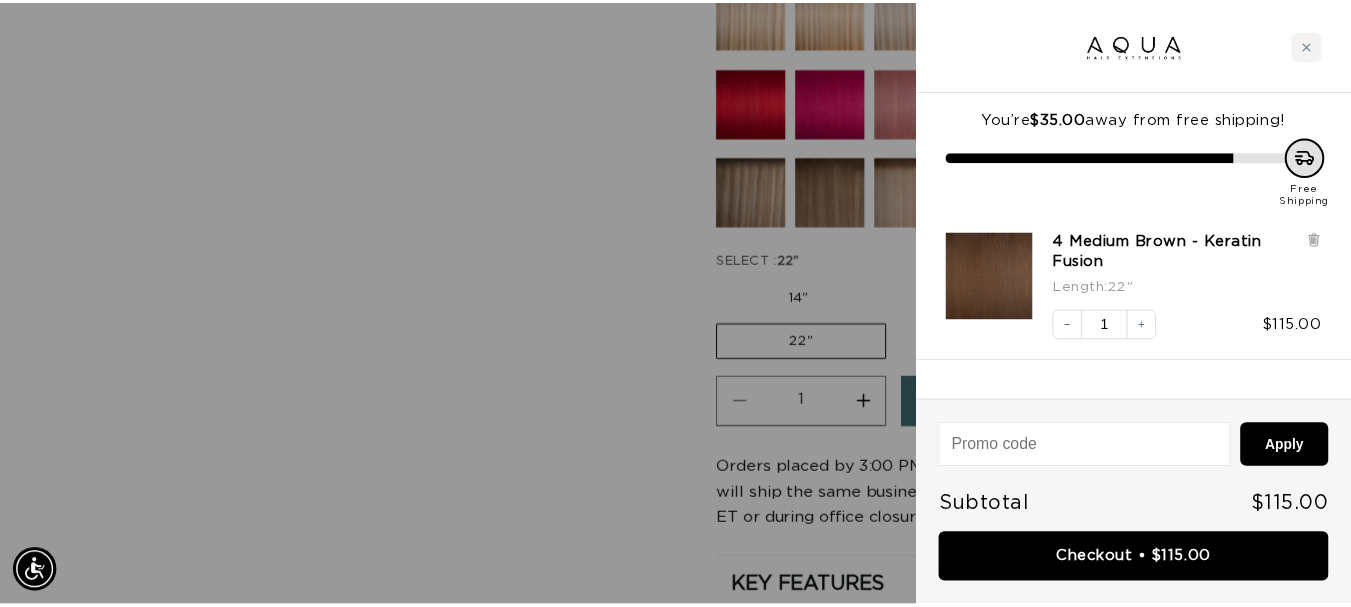 scroll, scrollTop: 0, scrollLeft: 0, axis: both 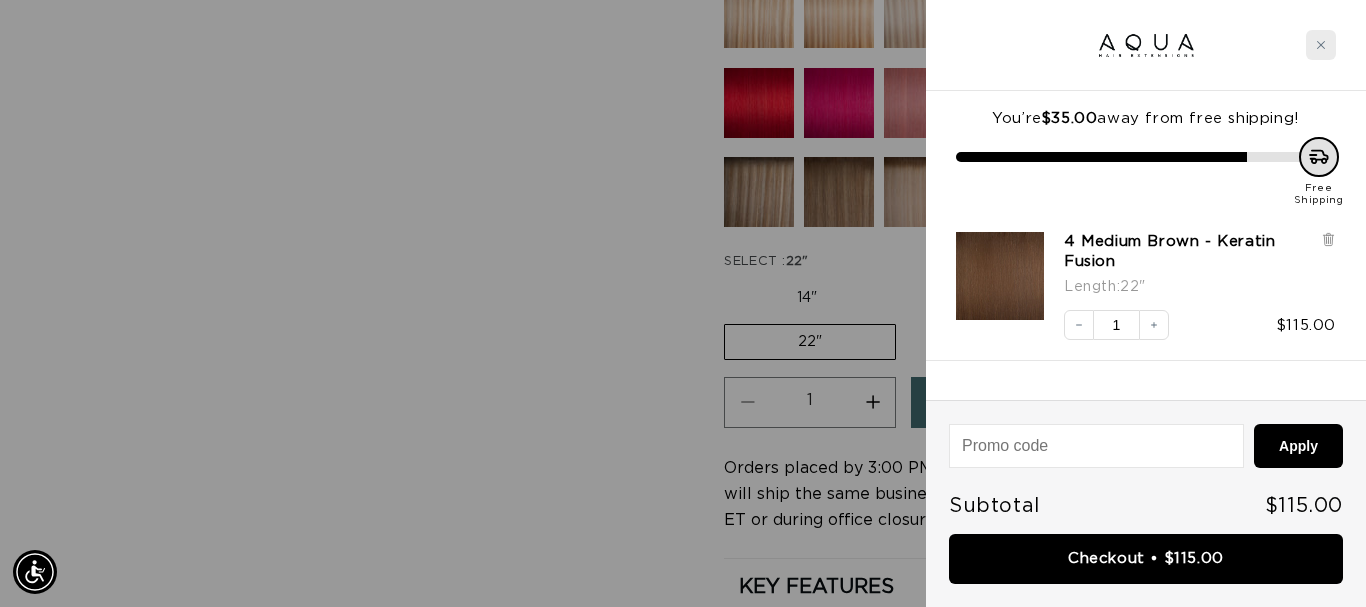 click 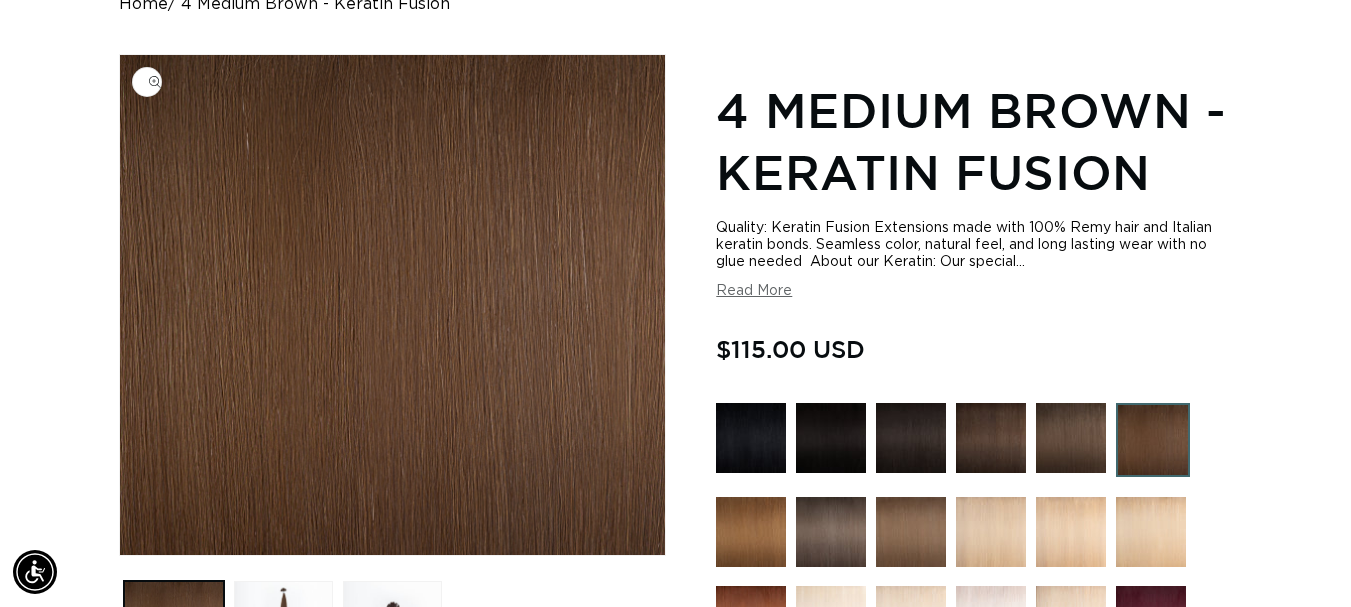 scroll, scrollTop: 200, scrollLeft: 0, axis: vertical 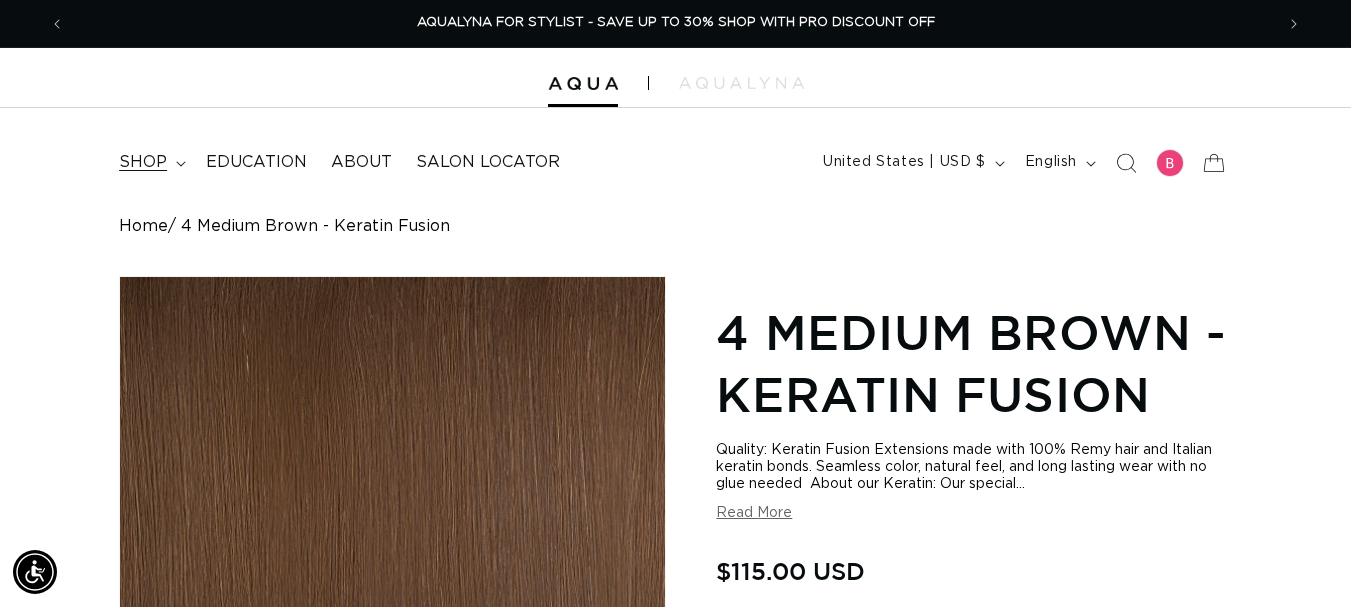 click on "shop" at bounding box center (143, 162) 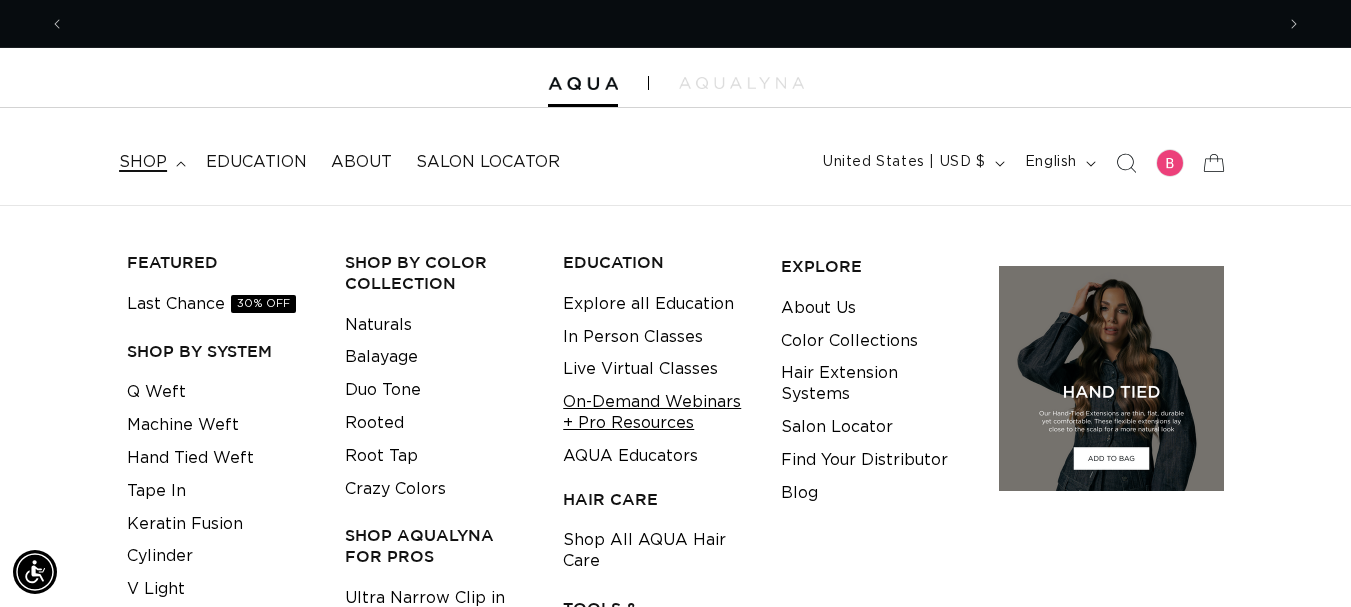 scroll, scrollTop: 0, scrollLeft: 0, axis: both 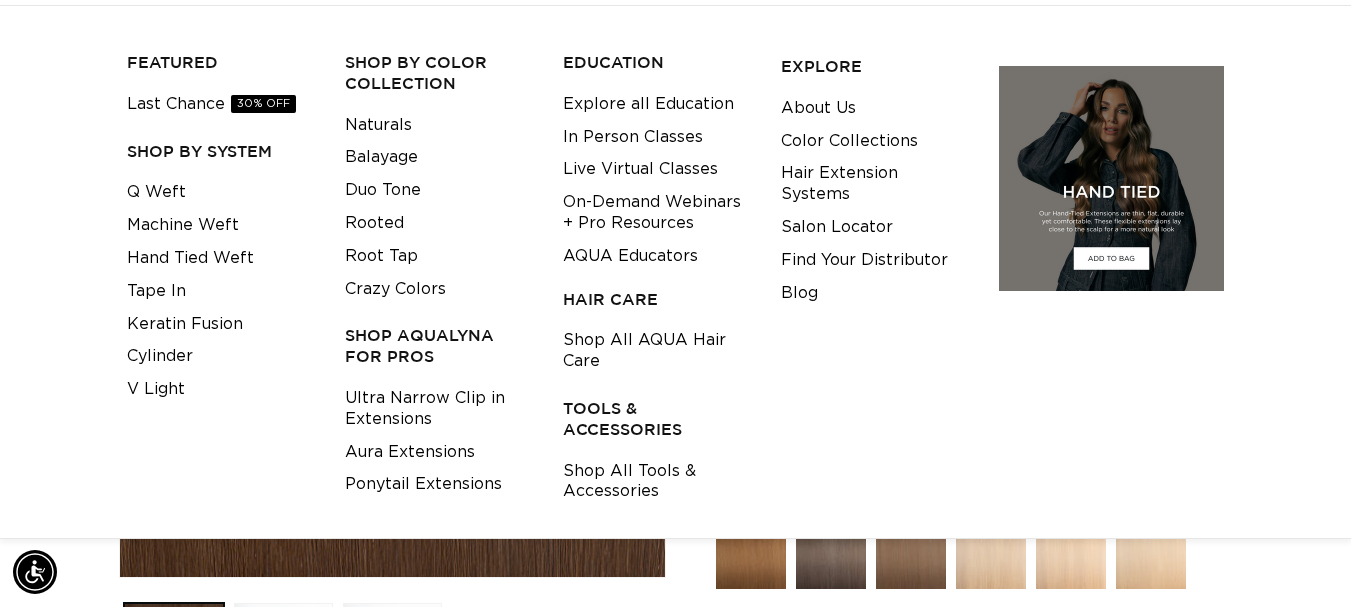 click on "TOOLS & ACCESSORIES" at bounding box center [656, 419] 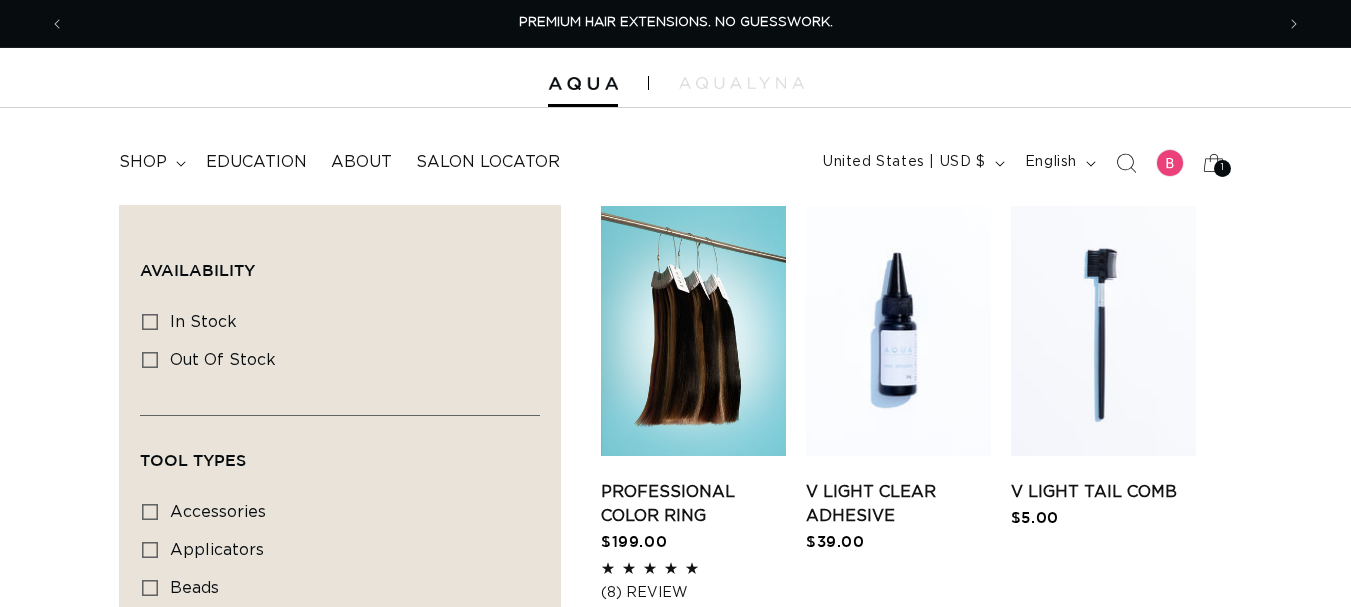 scroll, scrollTop: 0, scrollLeft: 0, axis: both 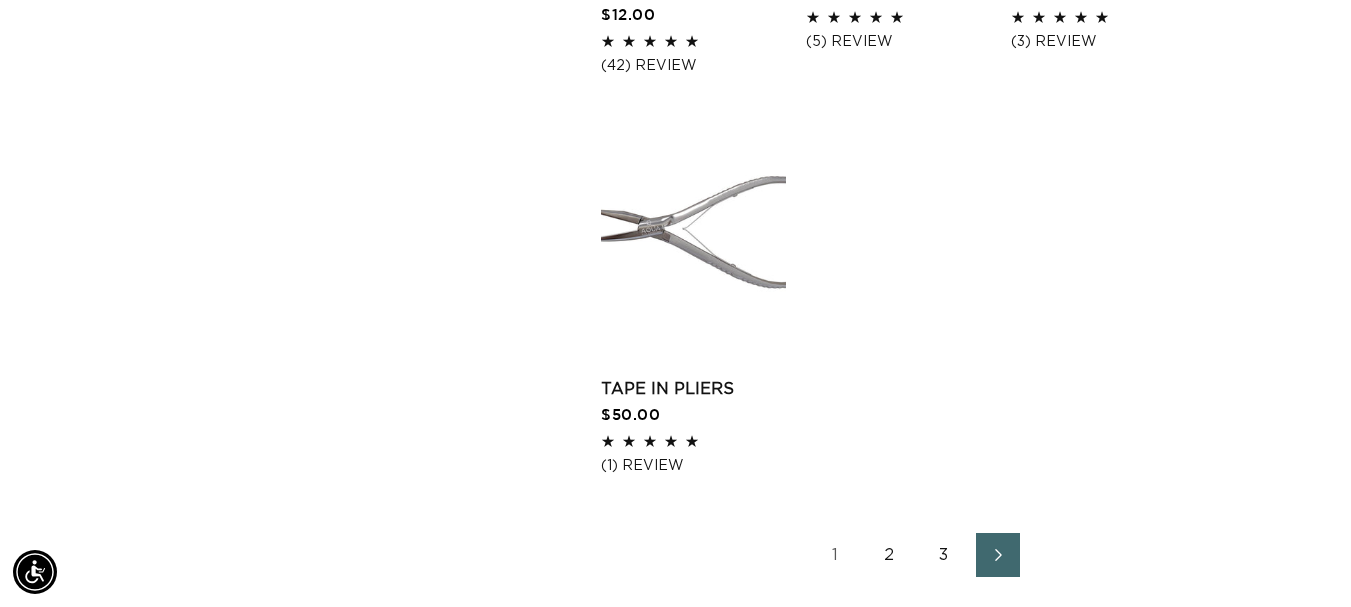 click on "2" at bounding box center [890, 555] 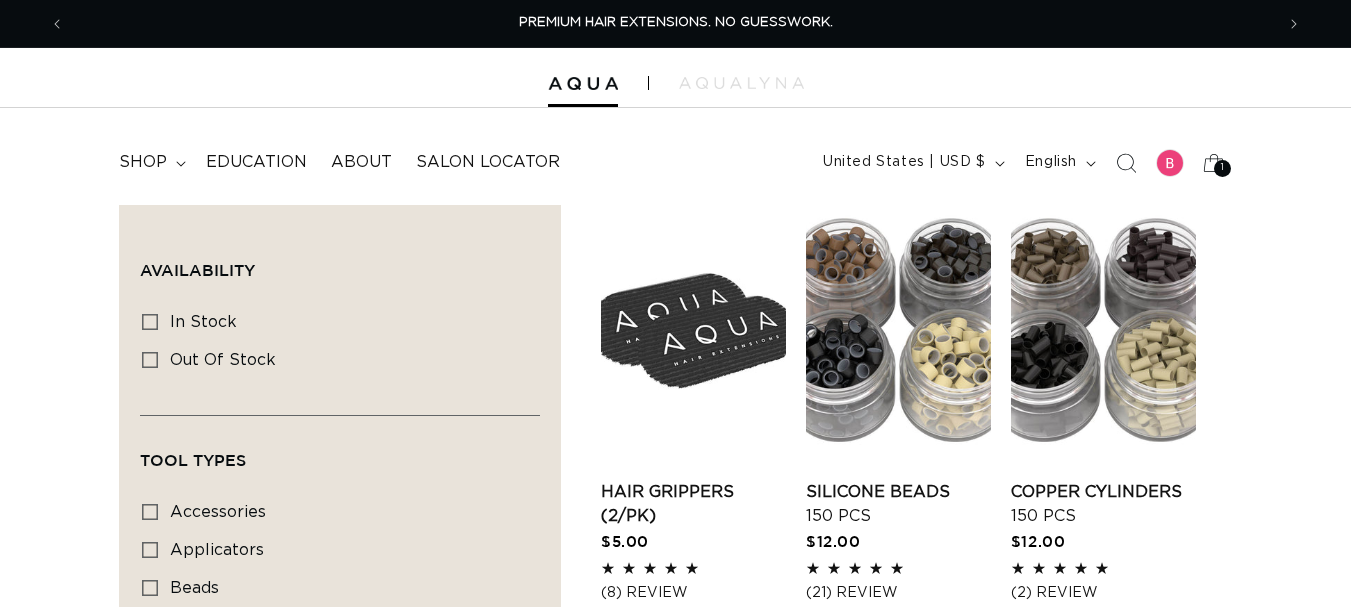 scroll, scrollTop: 0, scrollLeft: 0, axis: both 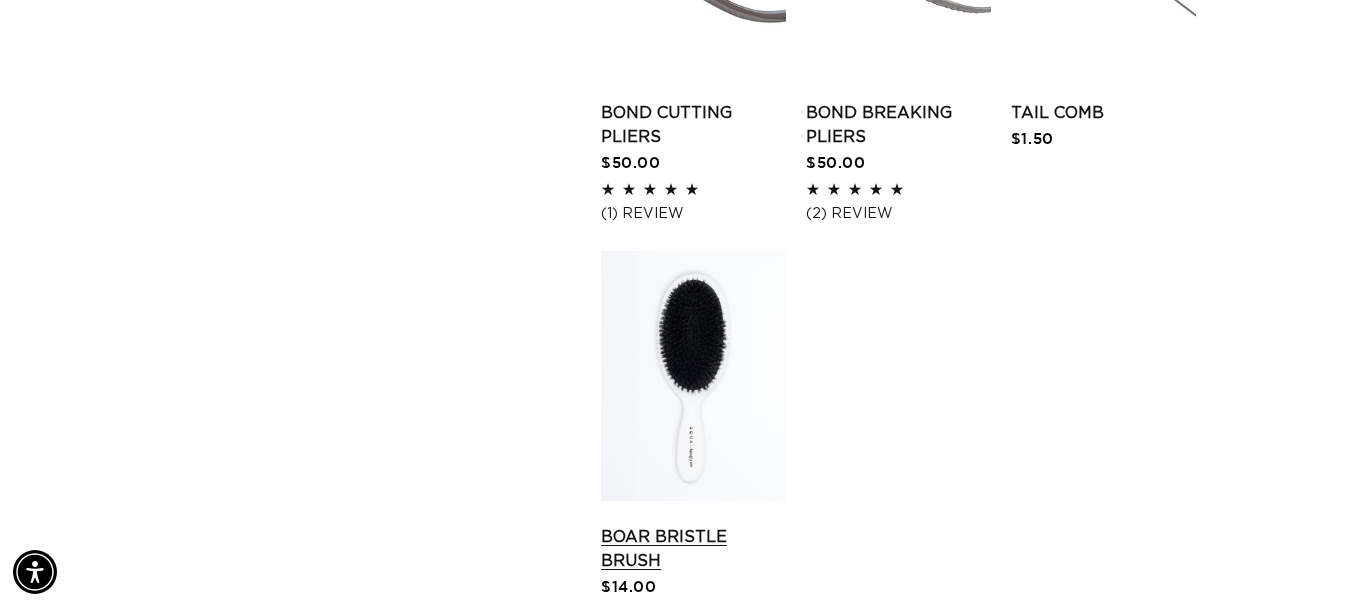 click on "Boar Bristle Brush" at bounding box center [693, 549] 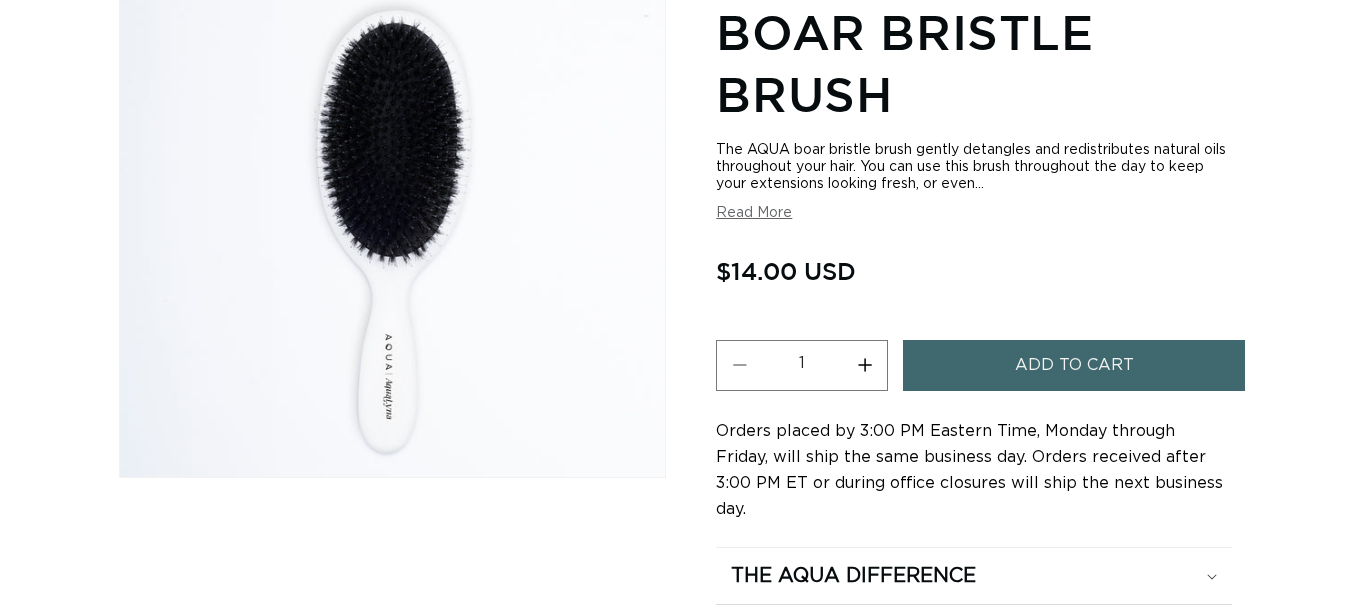 scroll, scrollTop: 0, scrollLeft: 0, axis: both 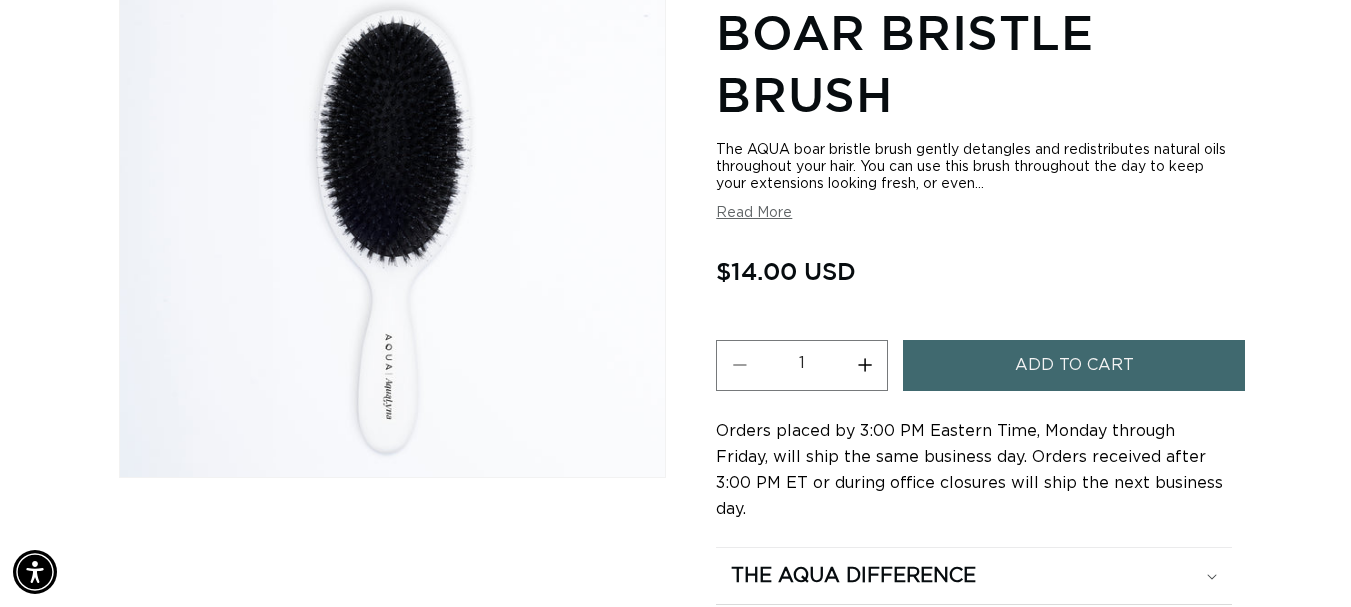 click on "Increase quantity for Boar Bristle Brush" at bounding box center (864, 365) 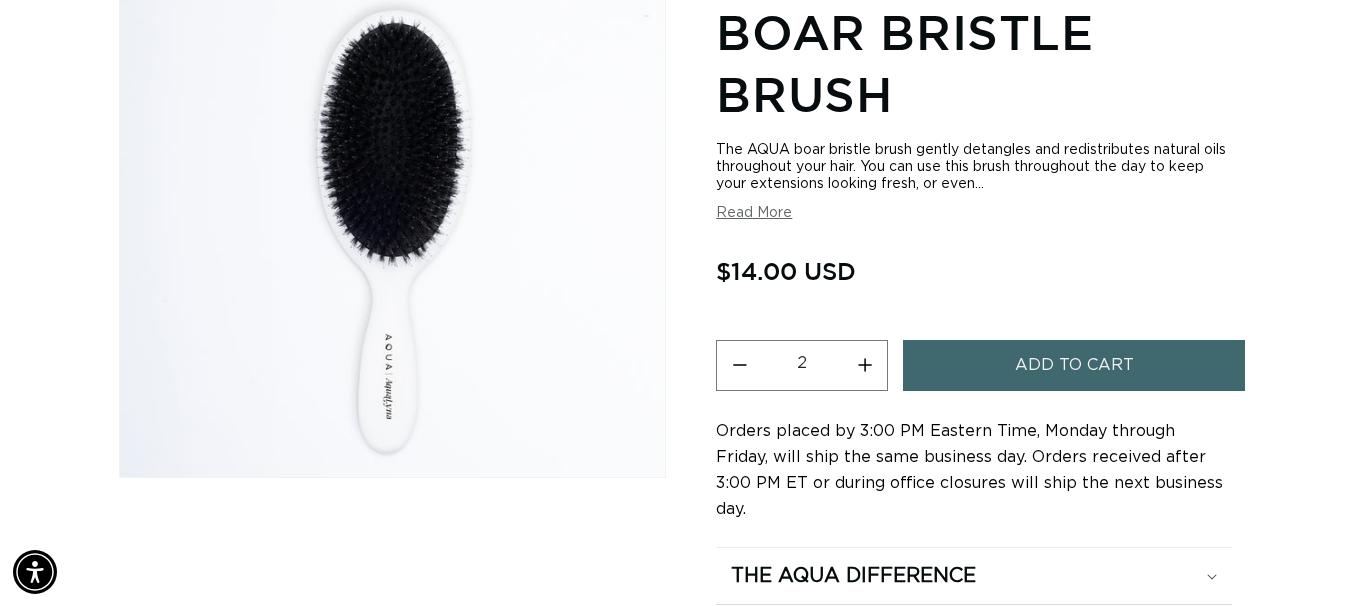 click on "Increase quantity for Boar Bristle Brush" at bounding box center (864, 365) 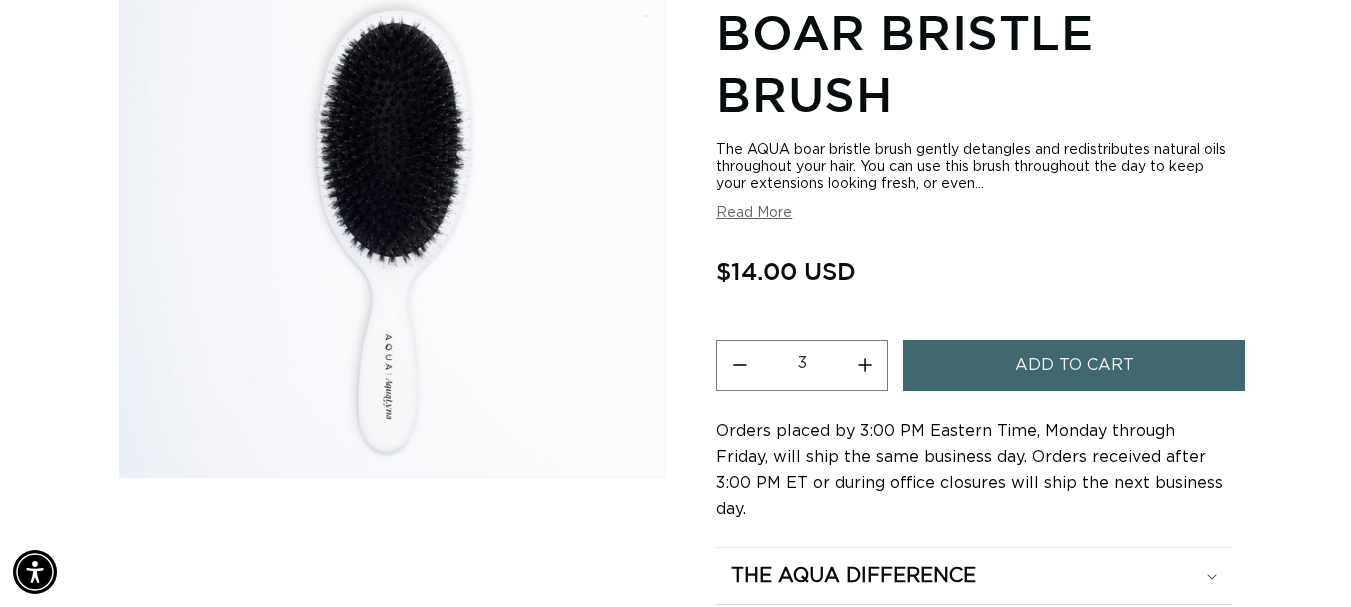 click on "Increase quantity for Boar Bristle Brush" at bounding box center [864, 365] 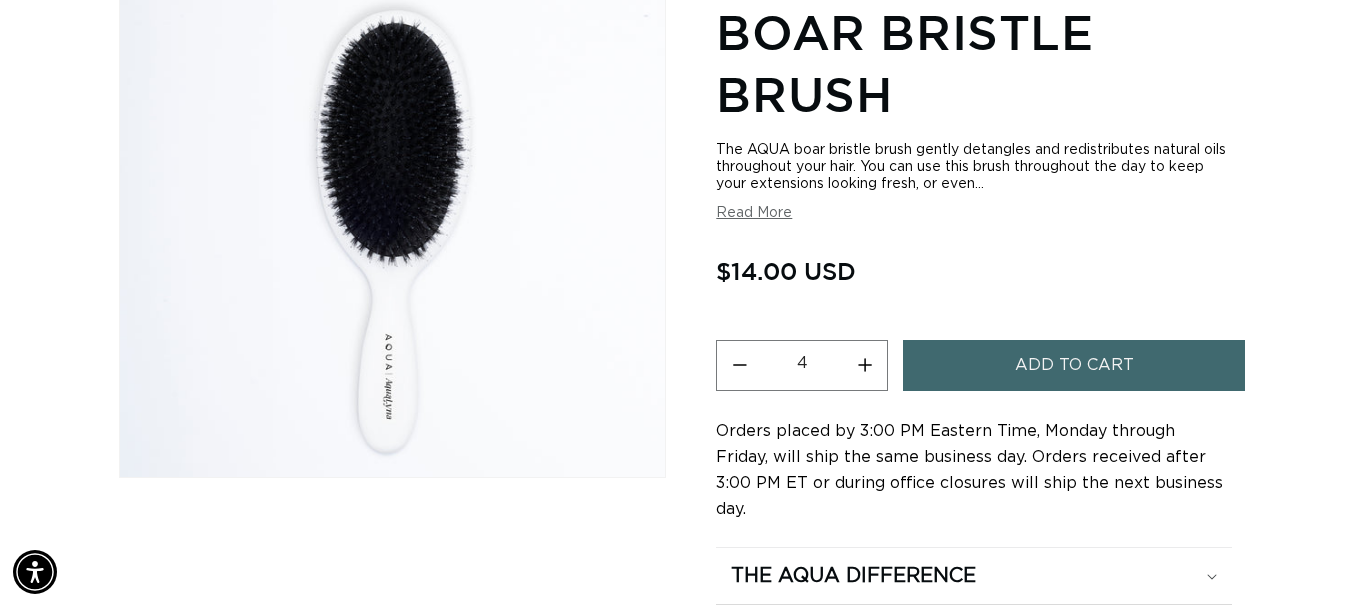 click on "Increase quantity for Boar Bristle Brush" at bounding box center (864, 365) 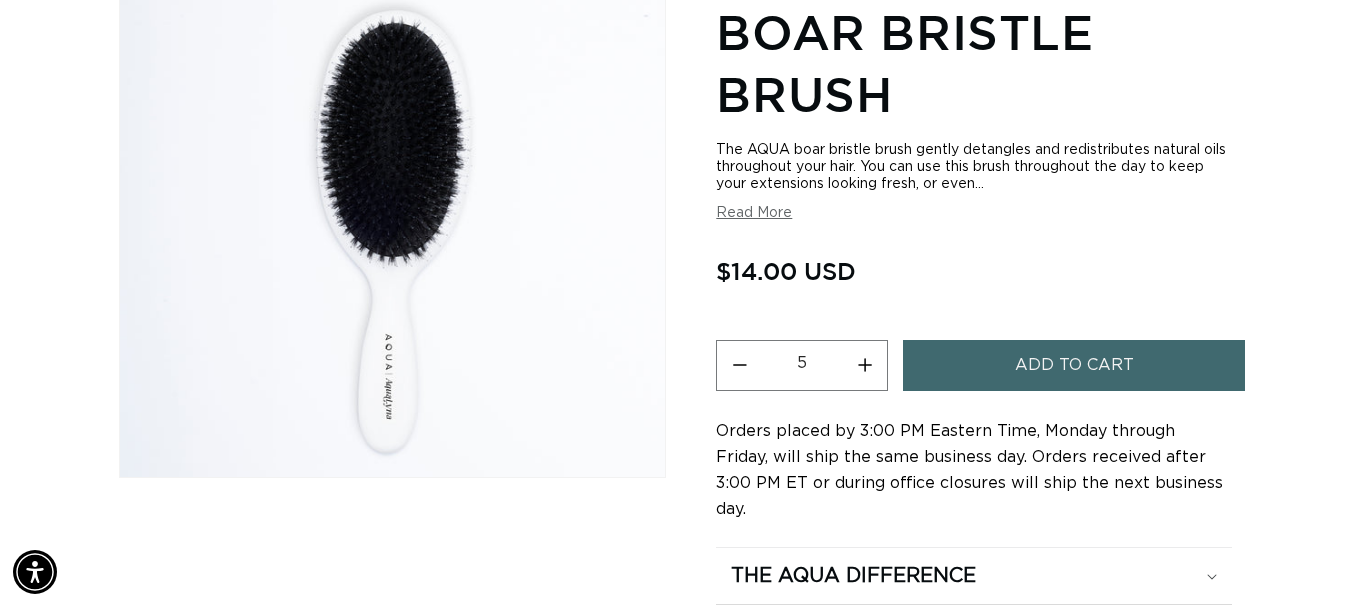 click on "Increase quantity for Boar Bristle Brush" at bounding box center (864, 365) 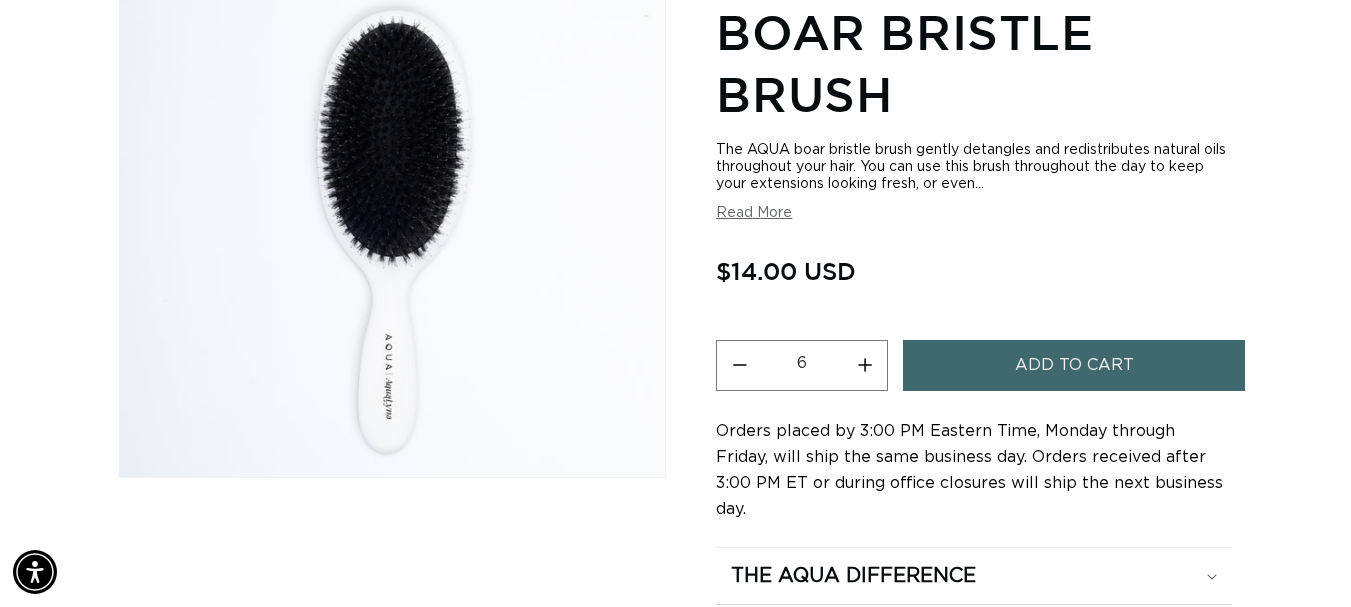 scroll, scrollTop: 0, scrollLeft: 1209, axis: horizontal 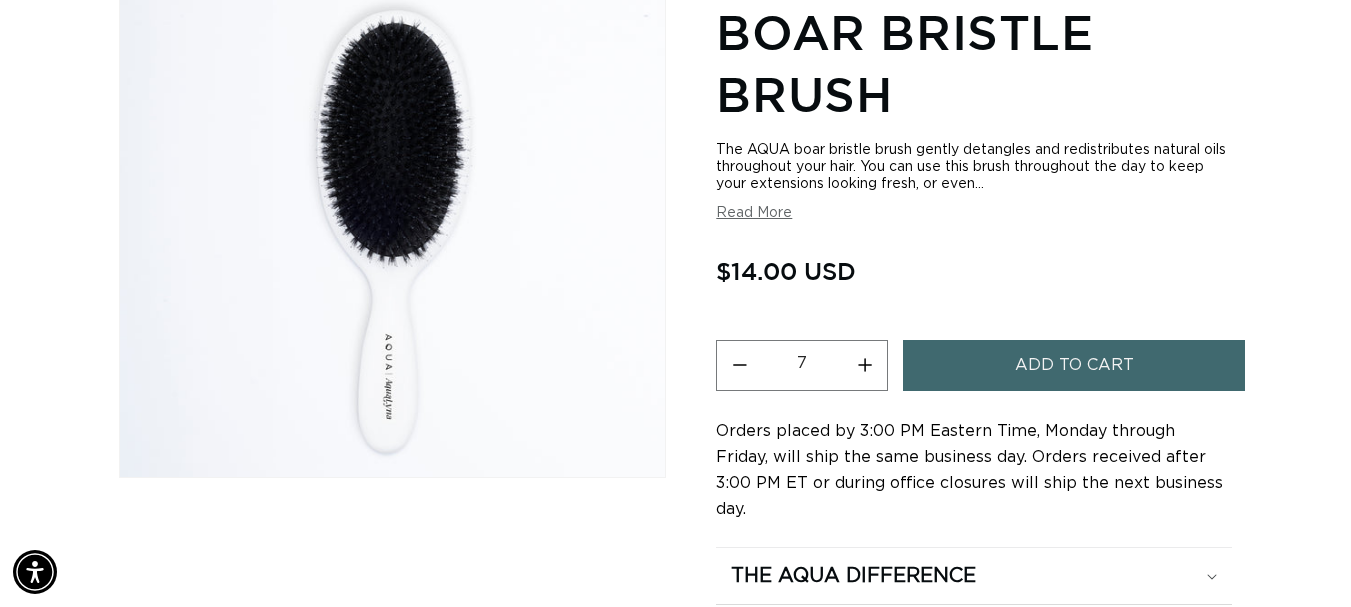 click on "Increase quantity for Boar Bristle Brush" at bounding box center [864, 365] 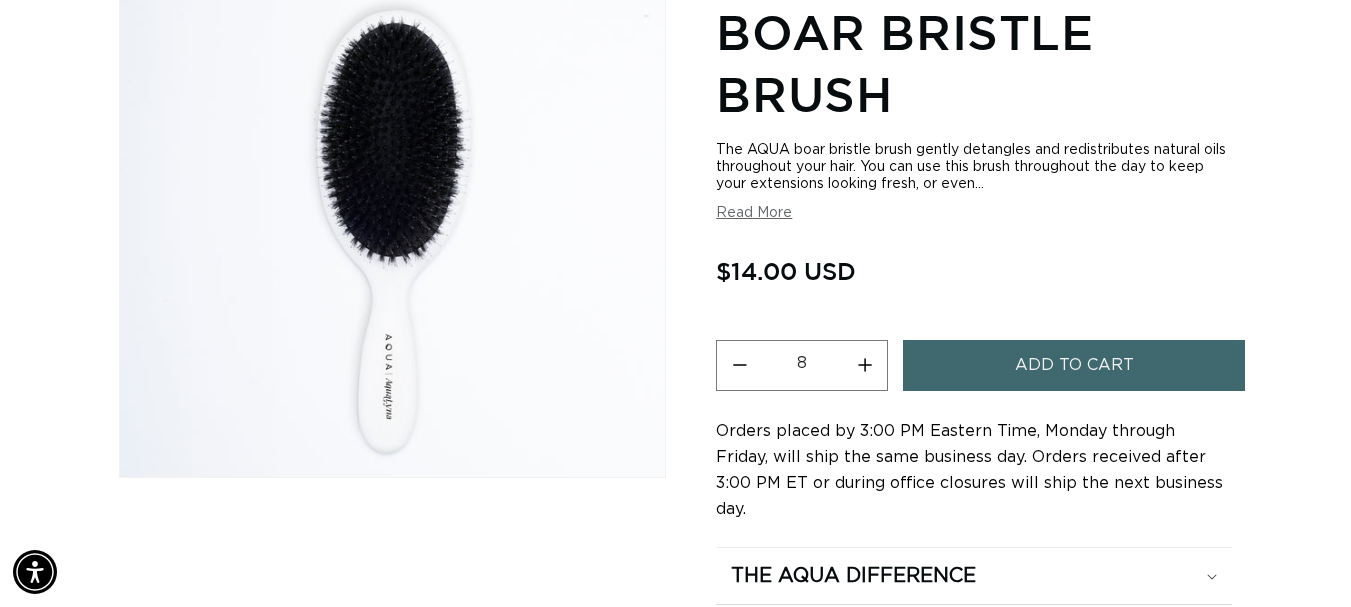click on "Increase quantity for Boar Bristle Brush" at bounding box center (864, 365) 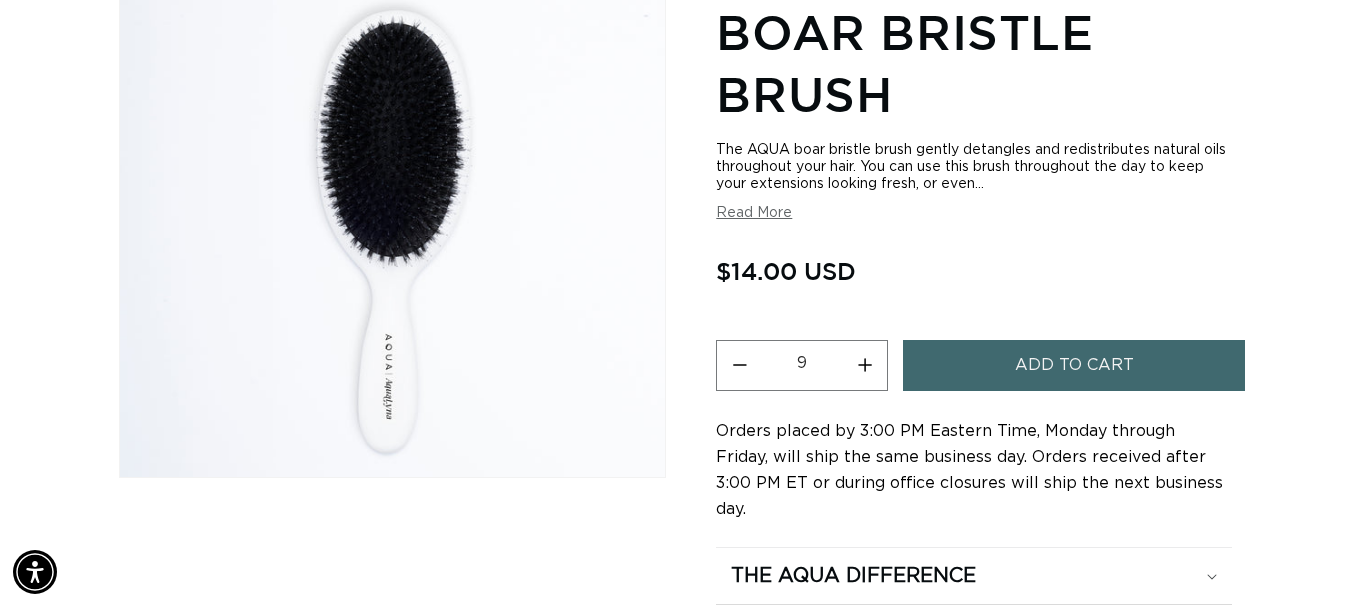 click on "Increase quantity for Boar Bristle Brush" at bounding box center (864, 365) 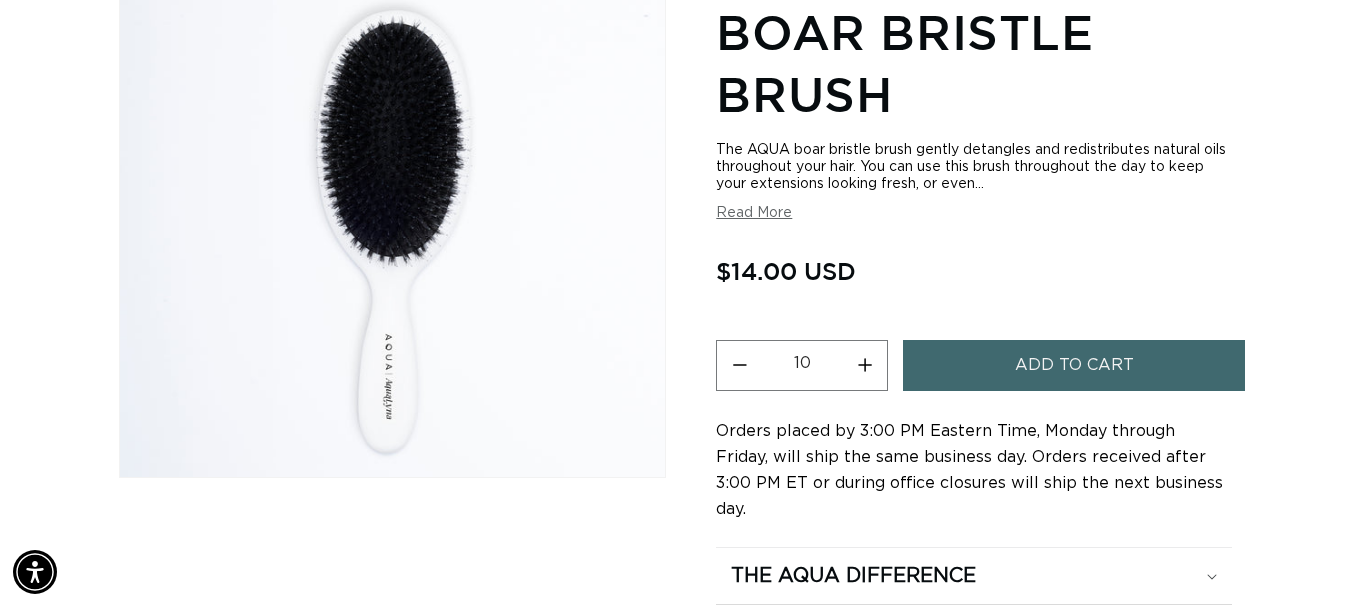 click on "Increase quantity for Boar Bristle Brush" at bounding box center [864, 365] 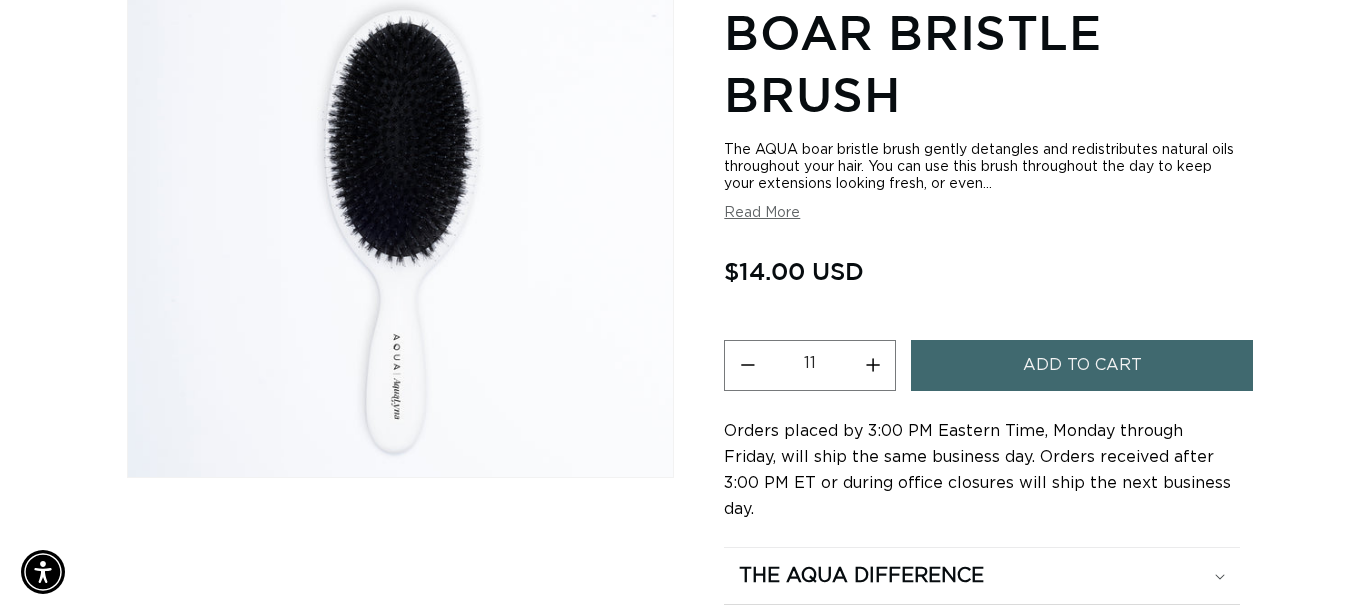 scroll, scrollTop: 0, scrollLeft: 2418, axis: horizontal 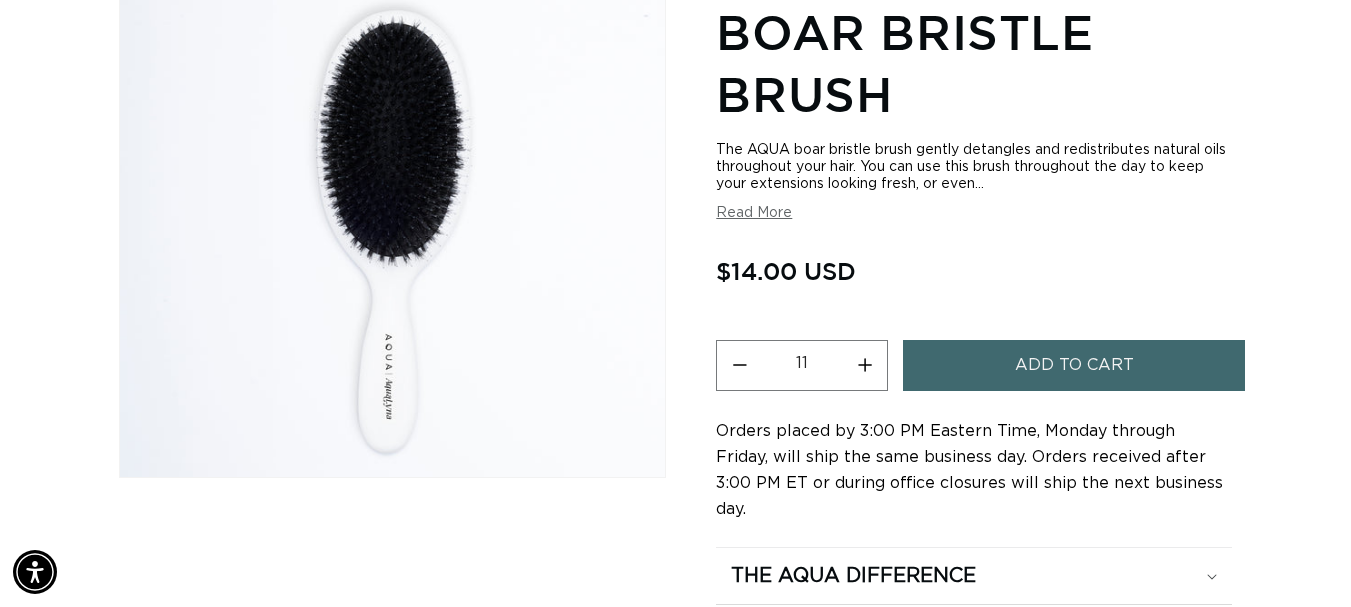 click on "Increase quantity for Boar Bristle Brush" at bounding box center (864, 365) 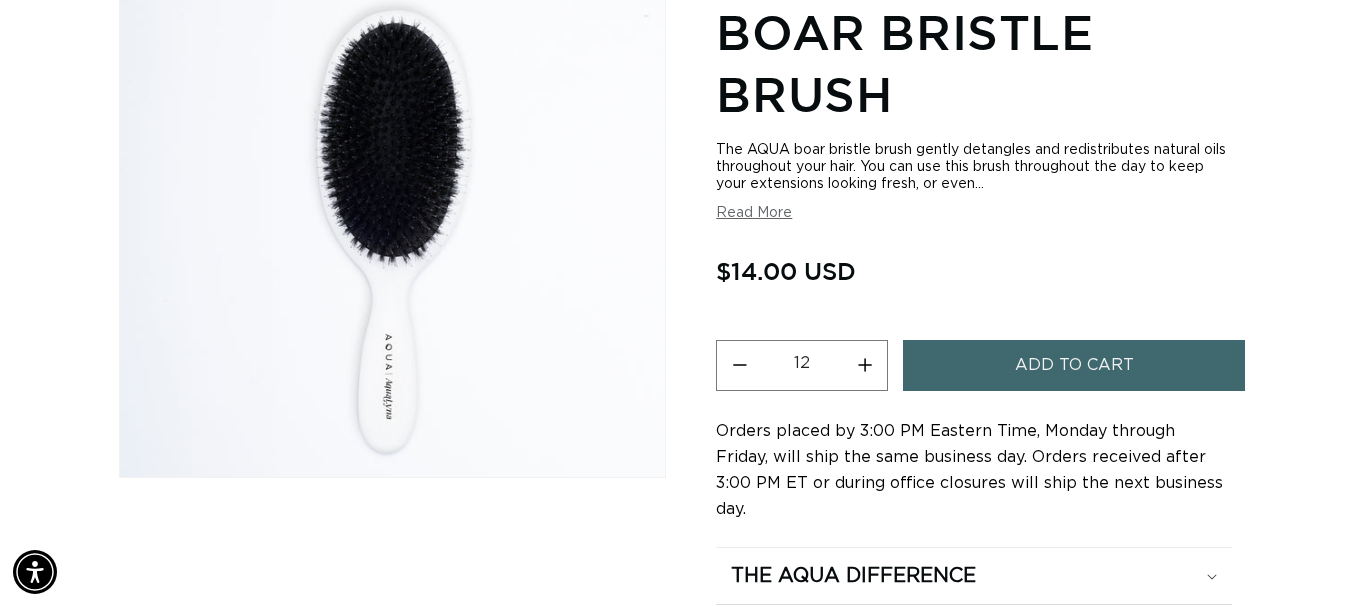 click on "Increase quantity for Boar Bristle Brush" at bounding box center (864, 365) 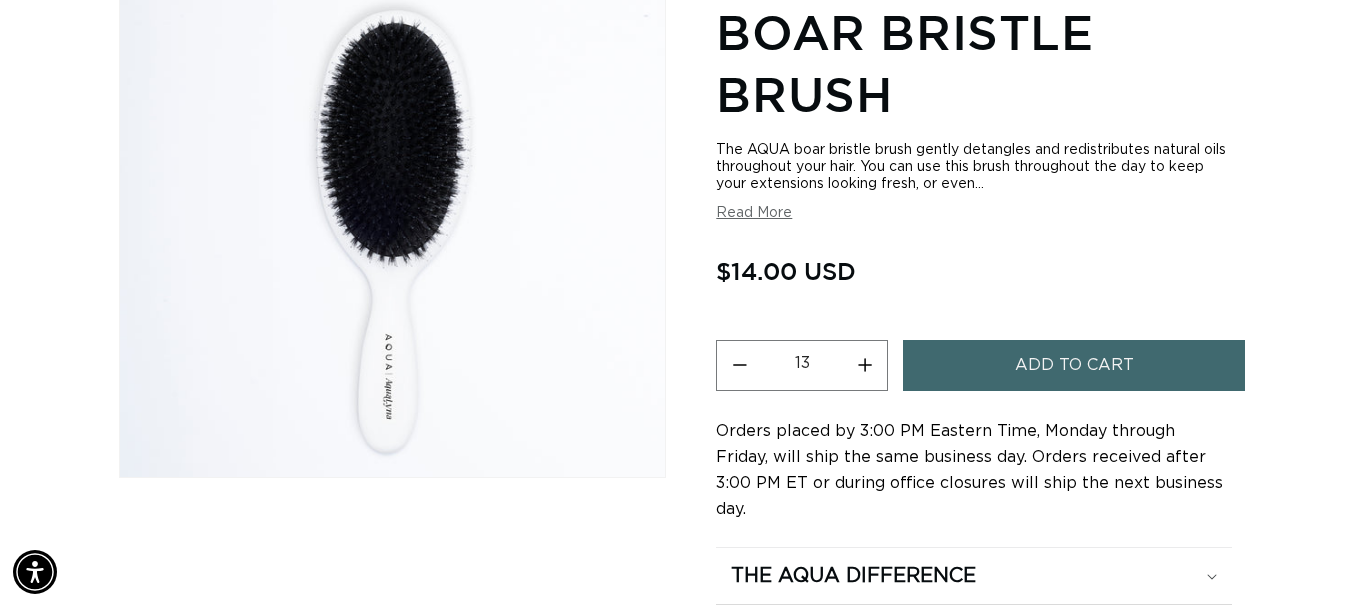 click on "Add to cart" at bounding box center (1074, 365) 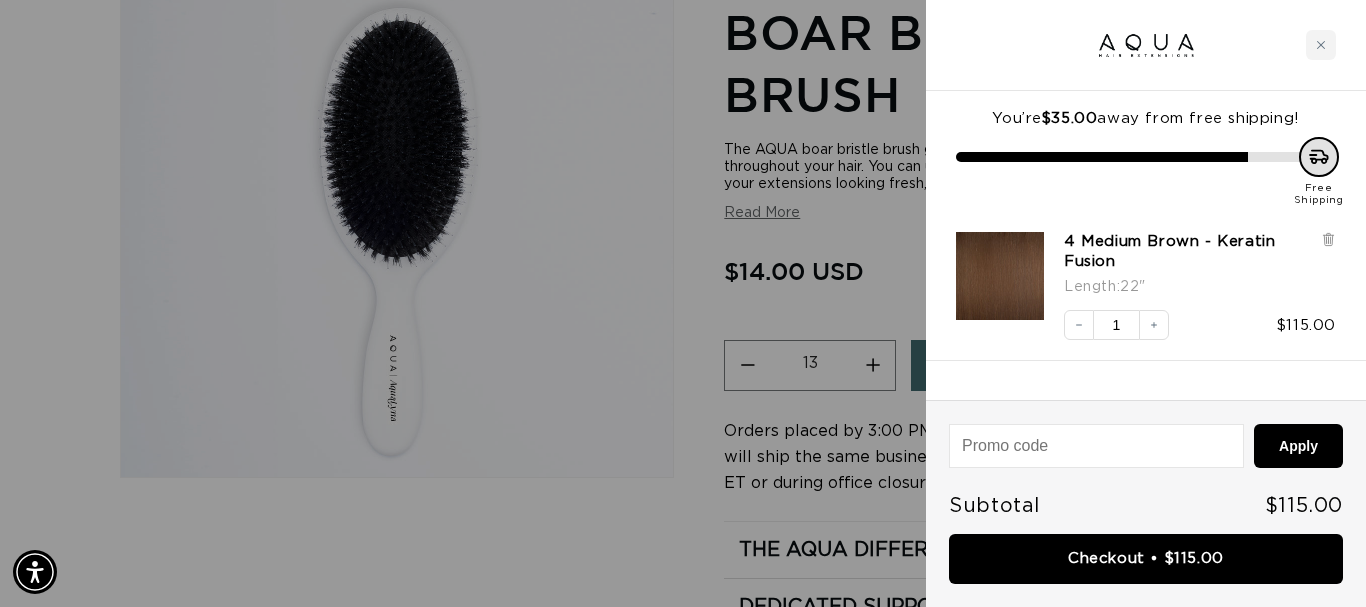 scroll, scrollTop: 0, scrollLeft: 0, axis: both 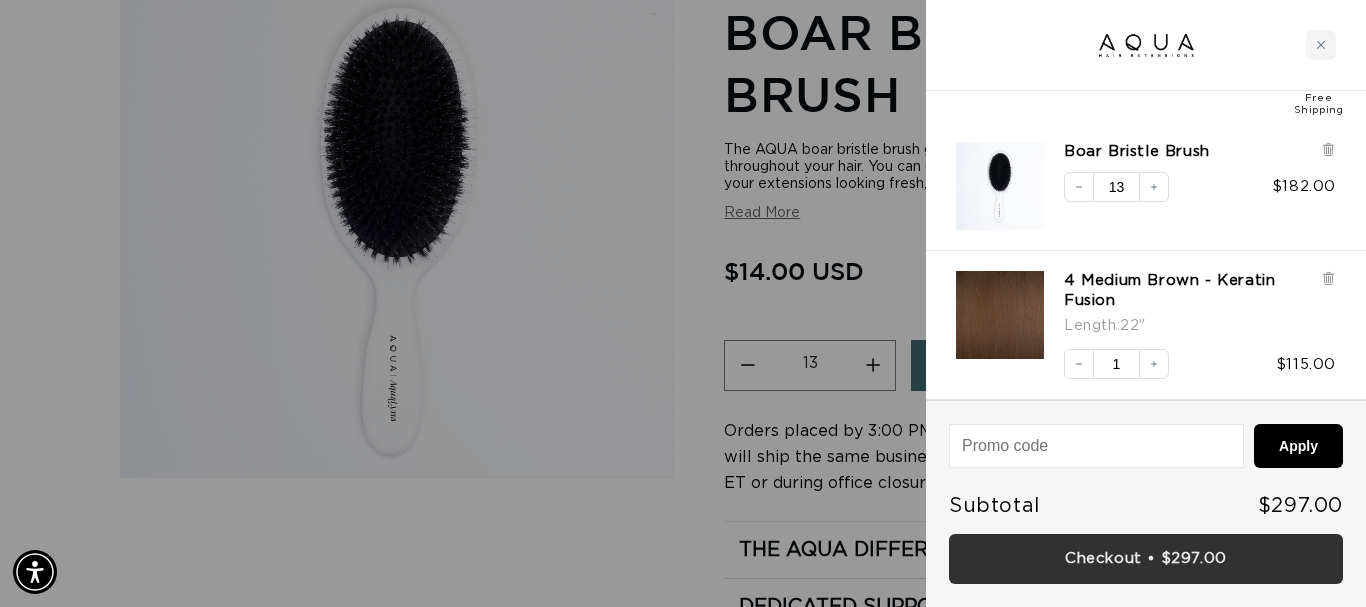 click on "Checkout • $297.00" at bounding box center (1146, 559) 